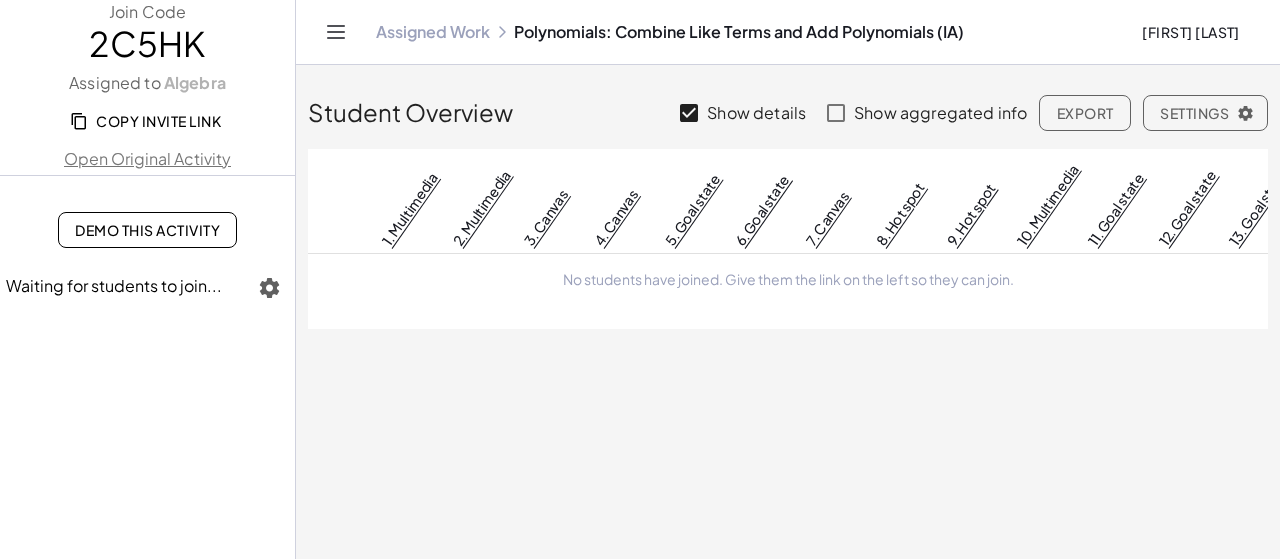 scroll, scrollTop: 0, scrollLeft: 0, axis: both 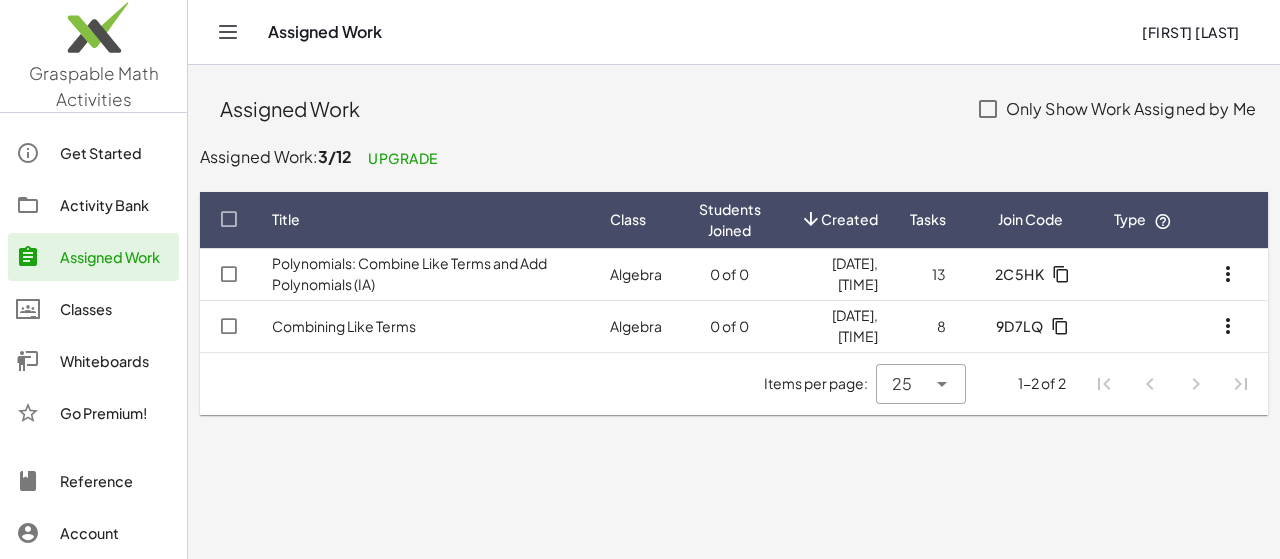 click on "Combining Like Terms" at bounding box center (344, 326) 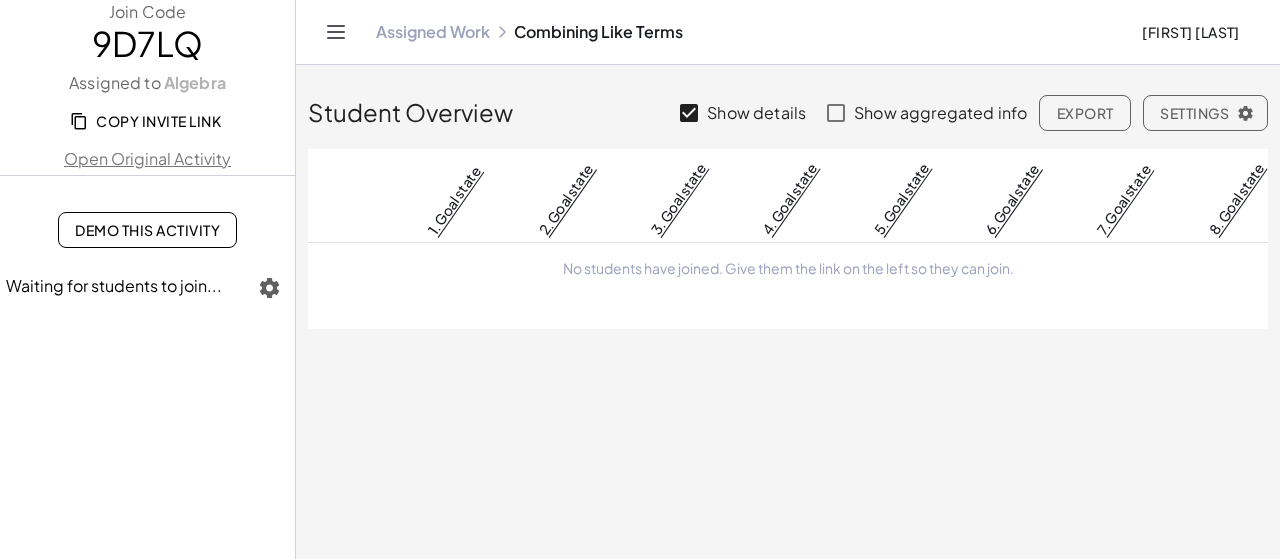 click on "Demo This Activity" 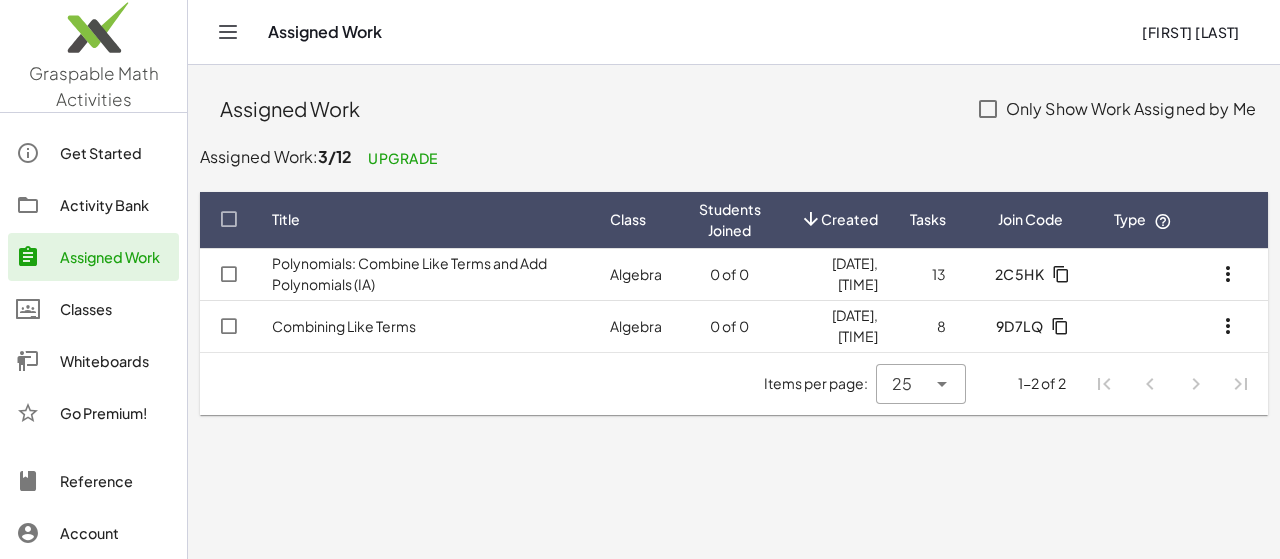 click on "Polynomials: Combine Like Terms and Add Polynomials (IA)" at bounding box center [409, 273] 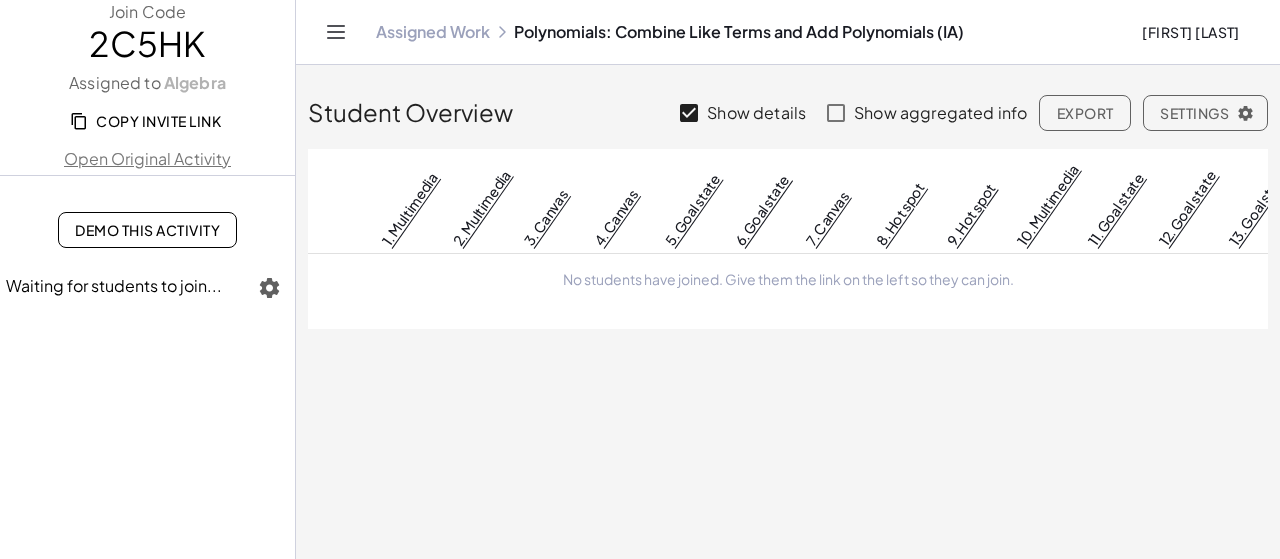 click on "Demo This Activity" at bounding box center (147, 230) 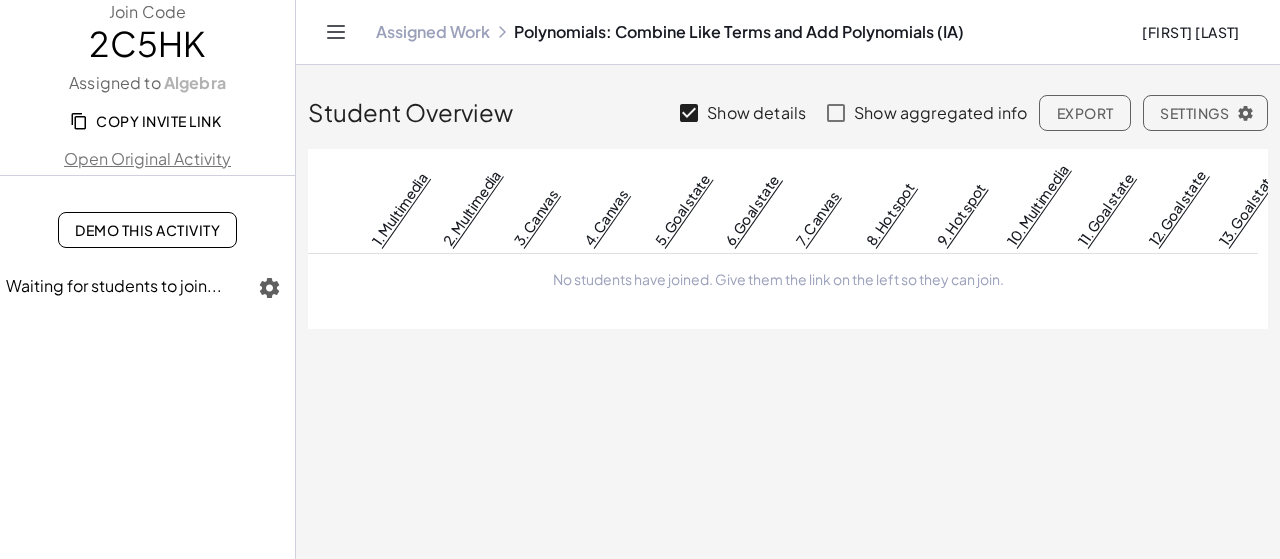 click on "Student Overview Show details Show aggregated info  Export  Settings  1. Multimedia 2. Multimedia 3. Canvas 4. Canvas 5. Goal state 6. Goal state 7. Canvas 8. Hot spot 9. Hot spot 10. Multimedia 11. Goal state 12. Goal state 13. Goal state  No students have joined. Give them the link on the left so they can join." 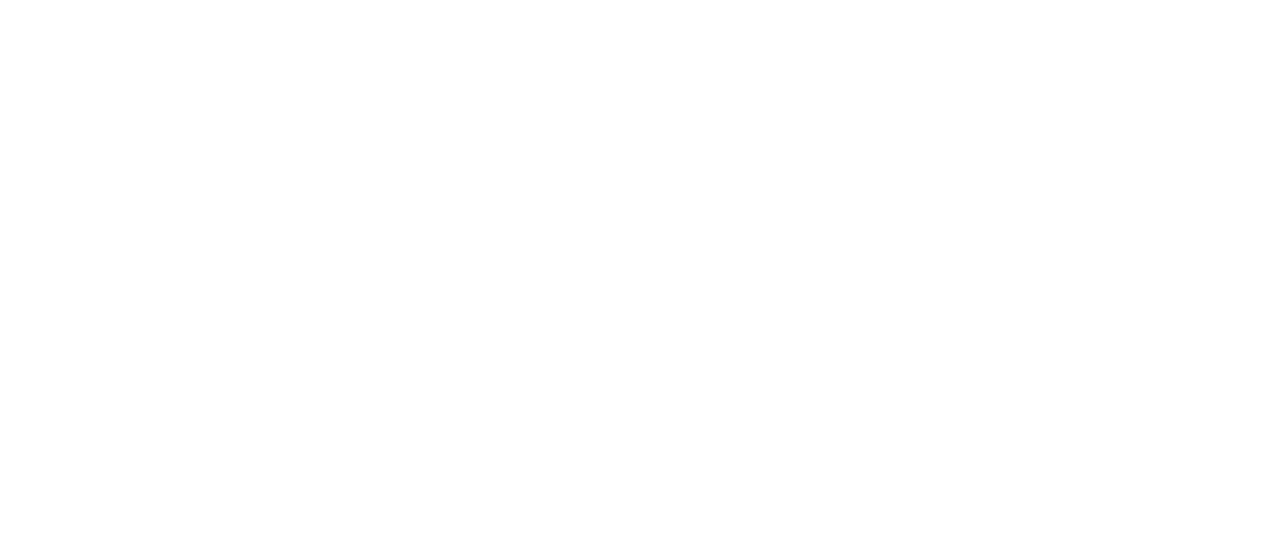 scroll, scrollTop: 0, scrollLeft: 0, axis: both 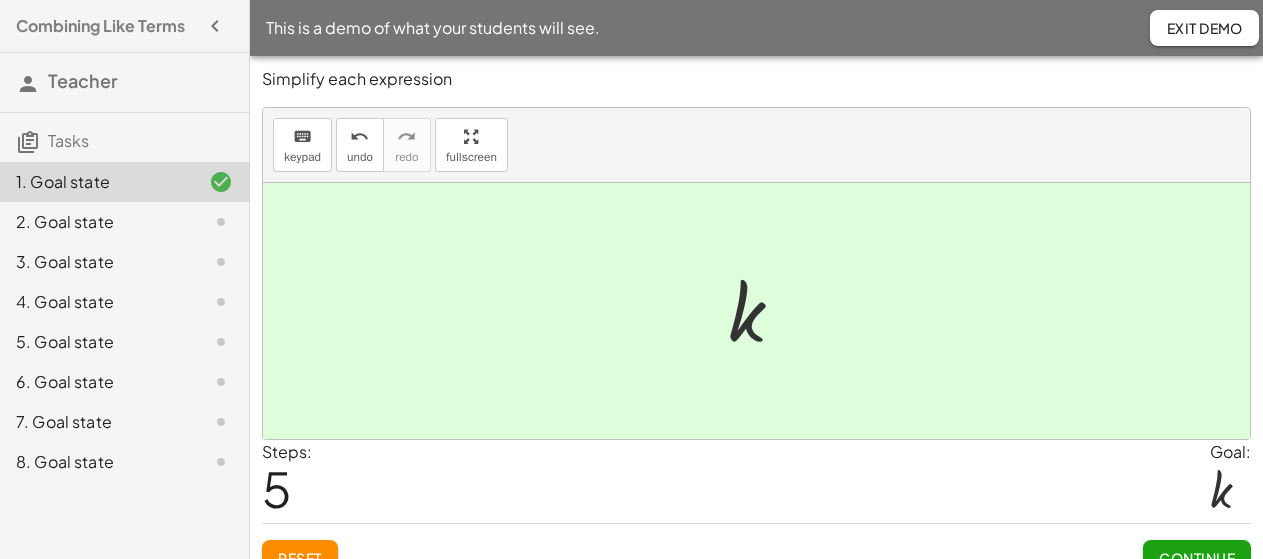 click on "Continue" 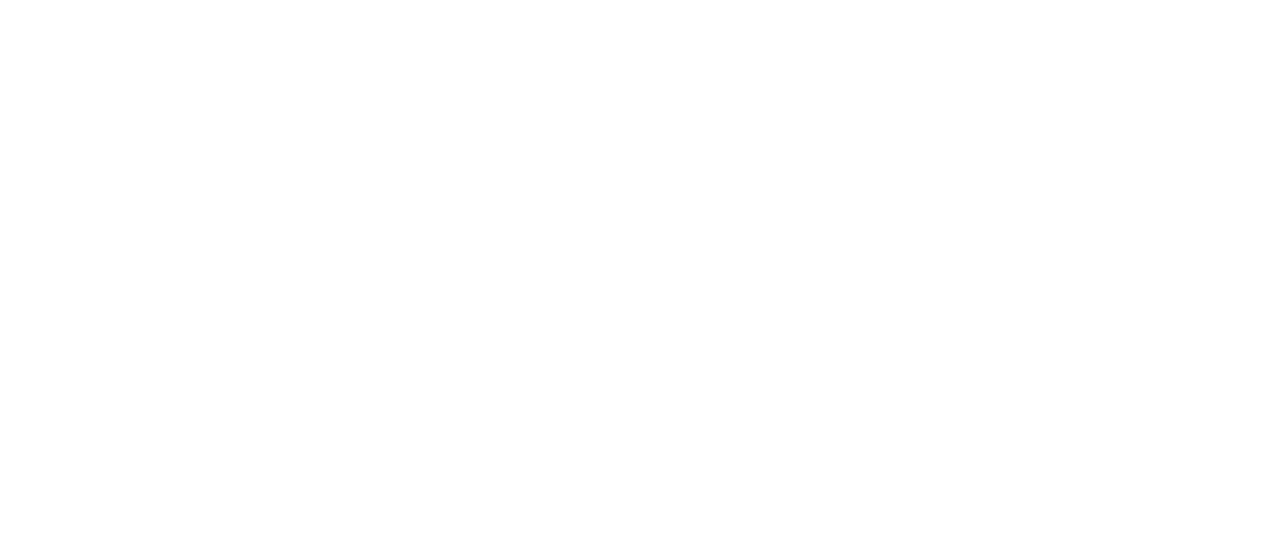 scroll, scrollTop: 0, scrollLeft: 0, axis: both 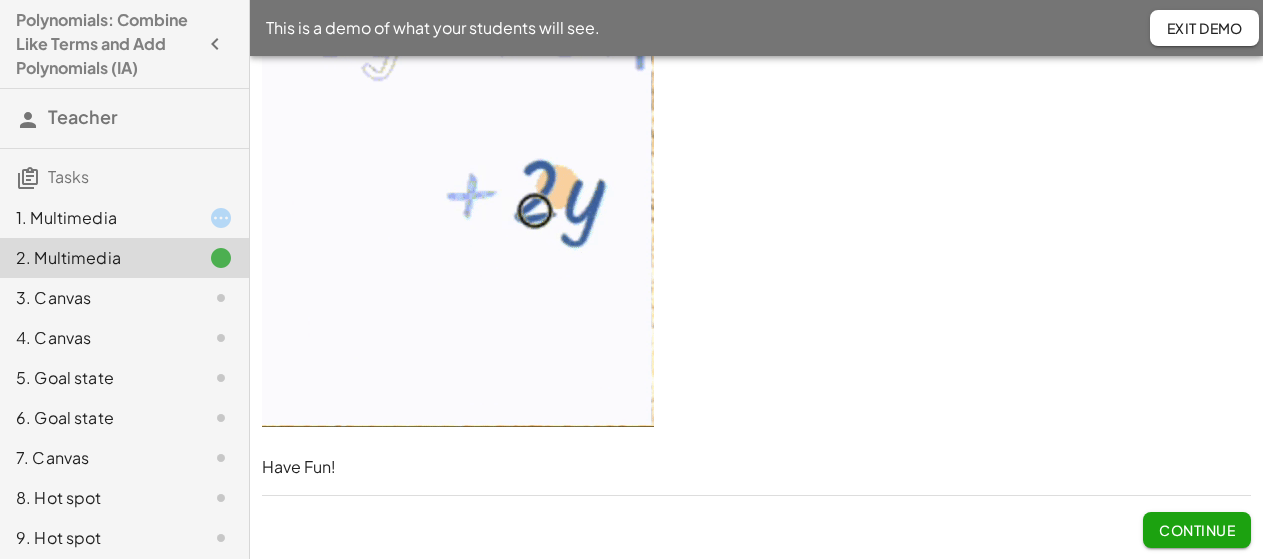 click on "Continue" 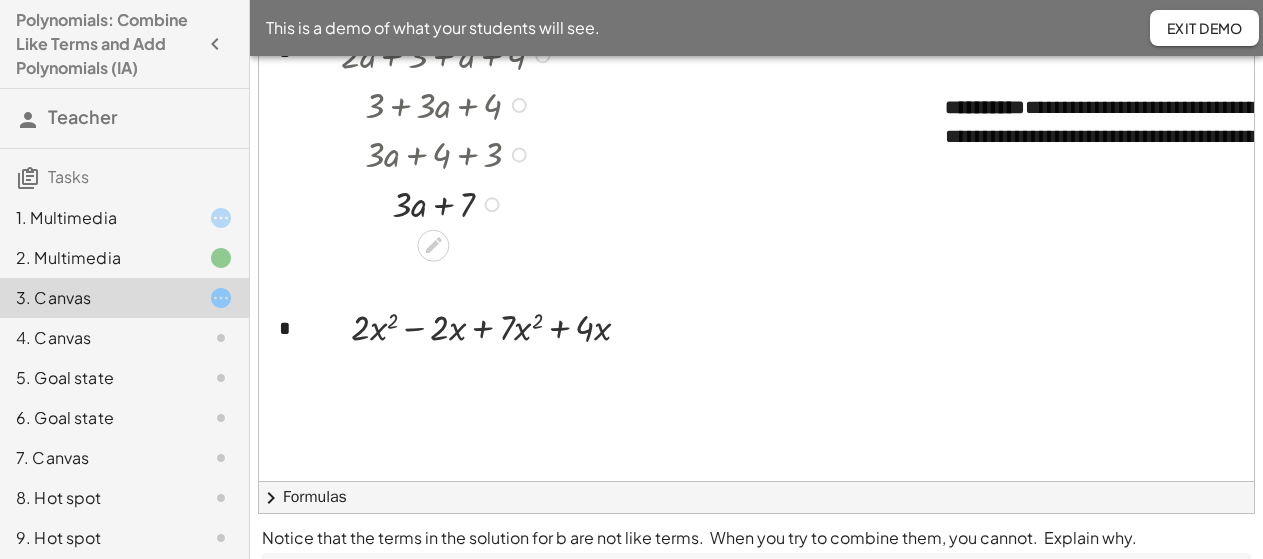 scroll, scrollTop: 105, scrollLeft: 0, axis: vertical 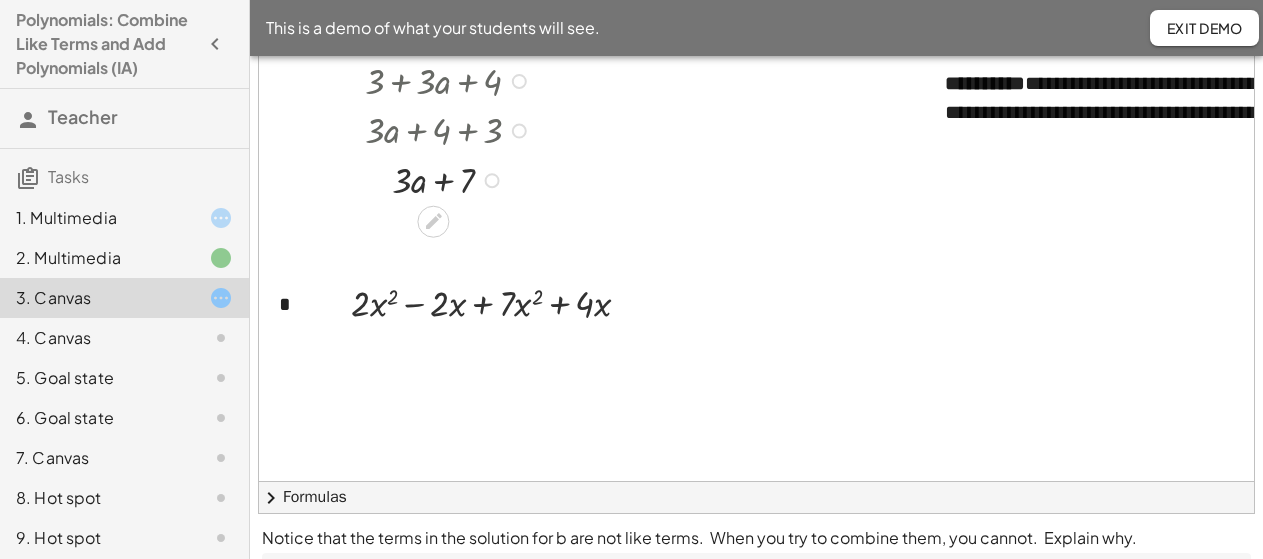 click on "4. Canvas" 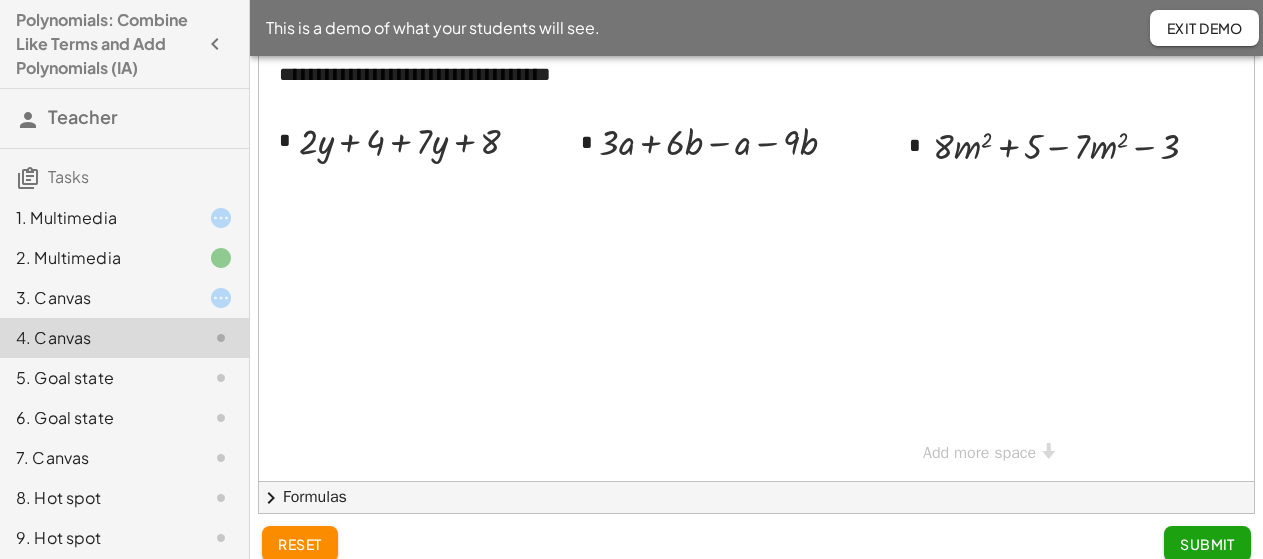 click on "5. Goal state" 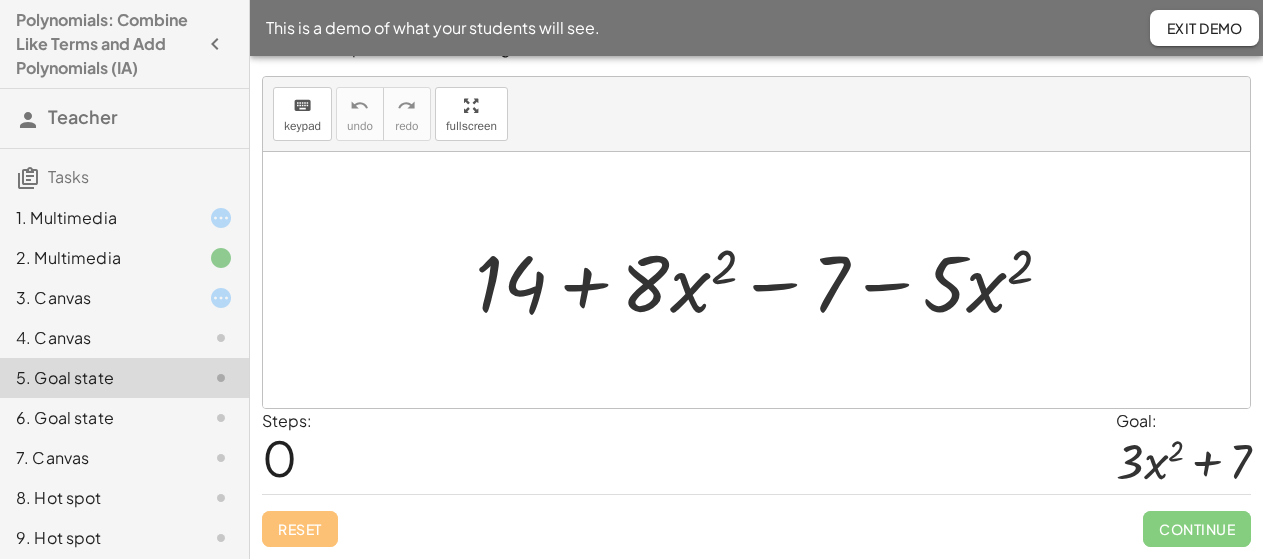 click on "2. Multimedia" 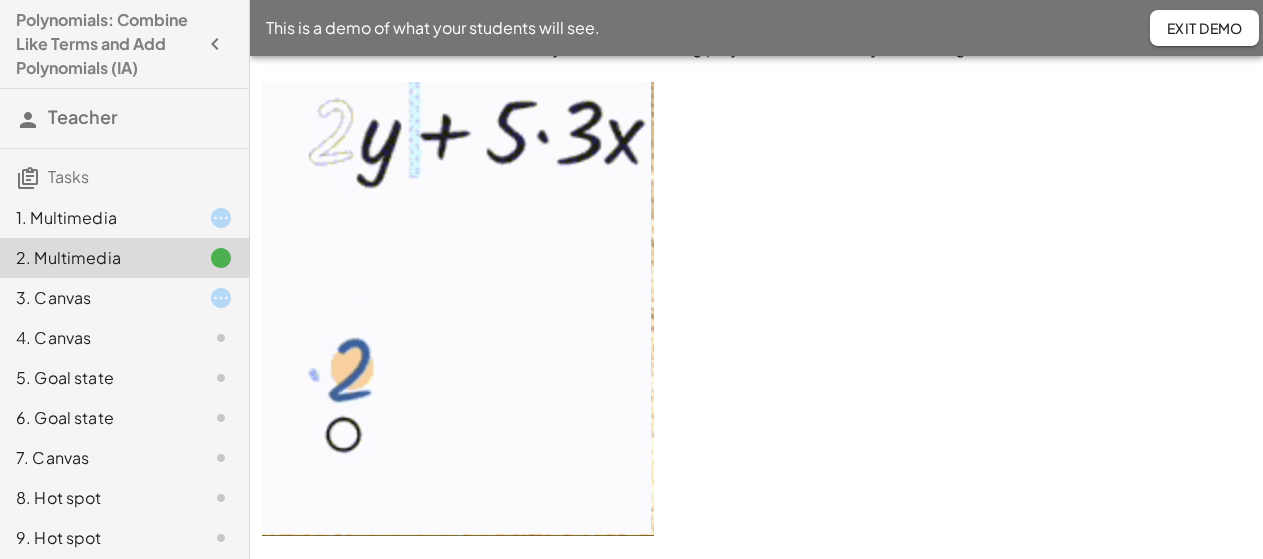 click 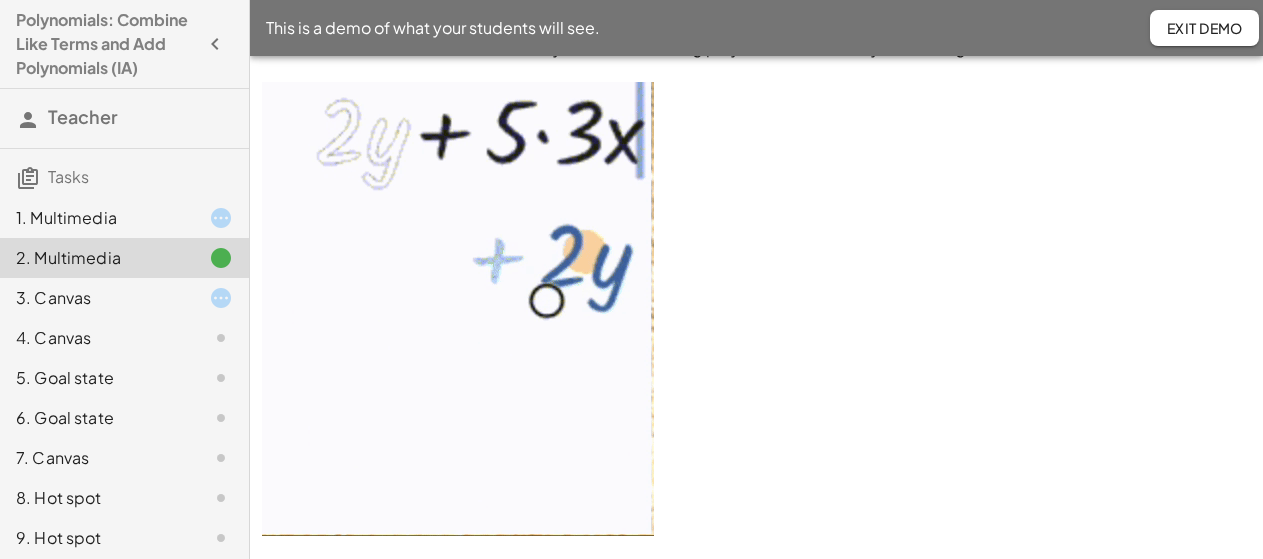 scroll, scrollTop: 0, scrollLeft: 0, axis: both 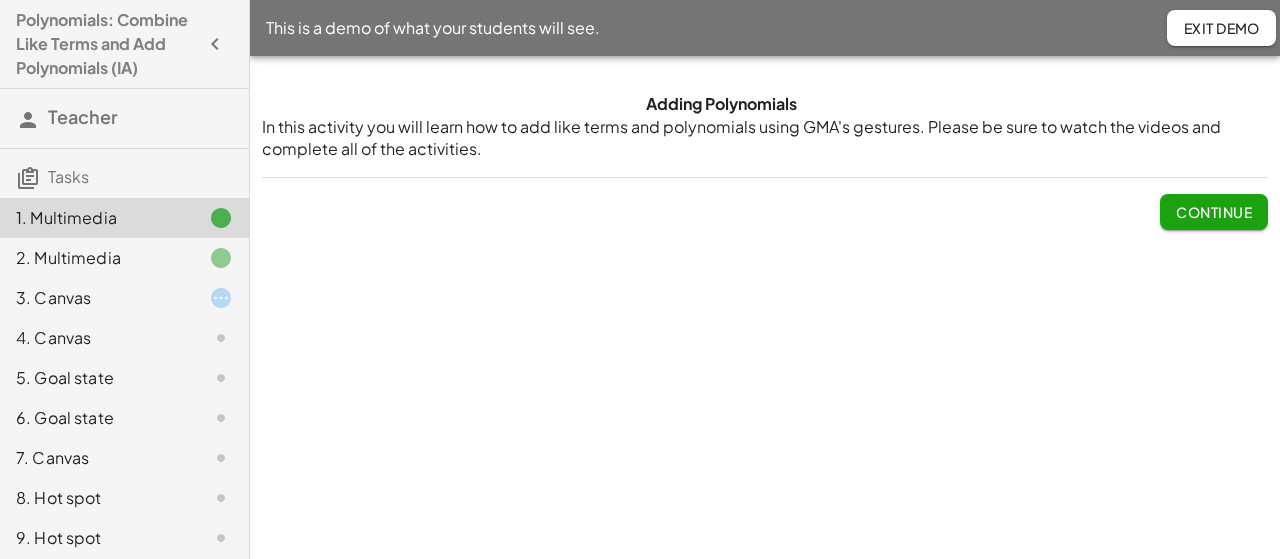 click on "3. Canvas" 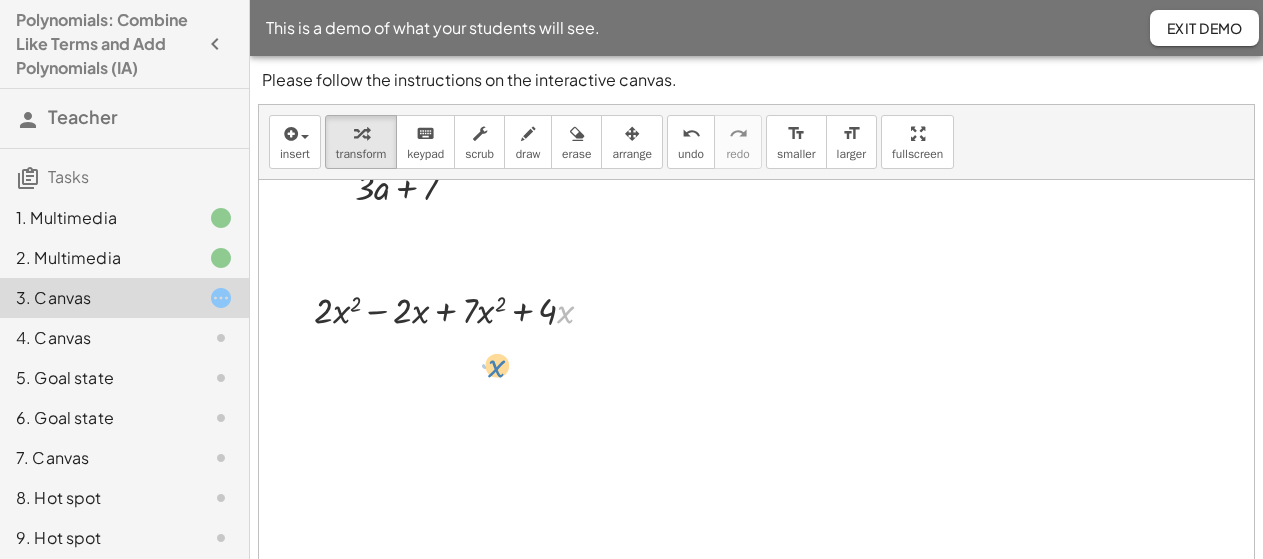 scroll, scrollTop: 239, scrollLeft: 39, axis: both 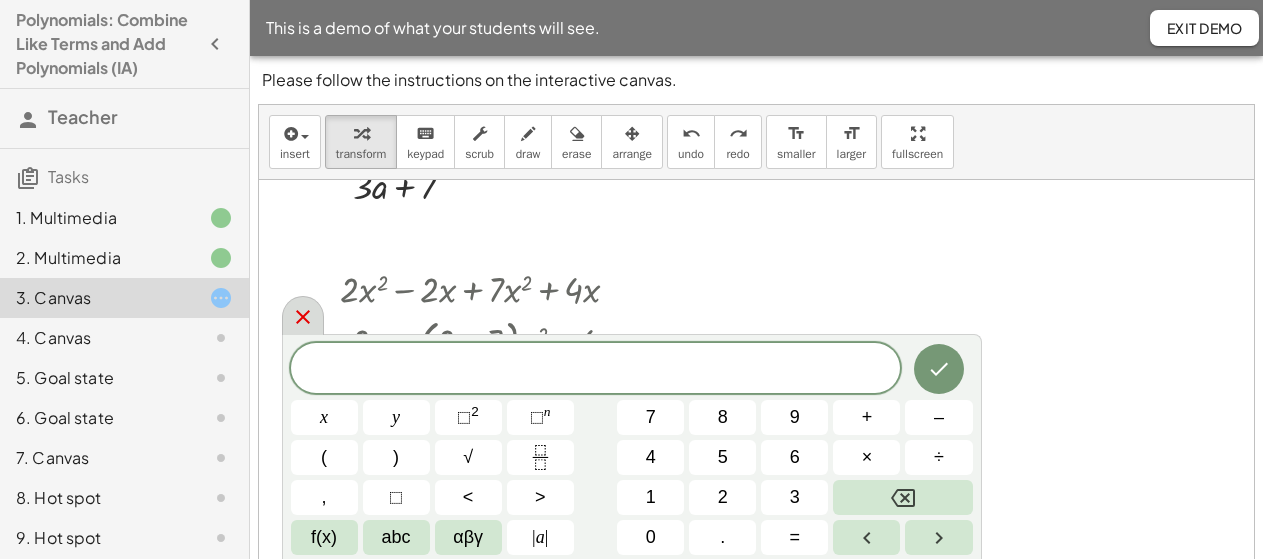 click 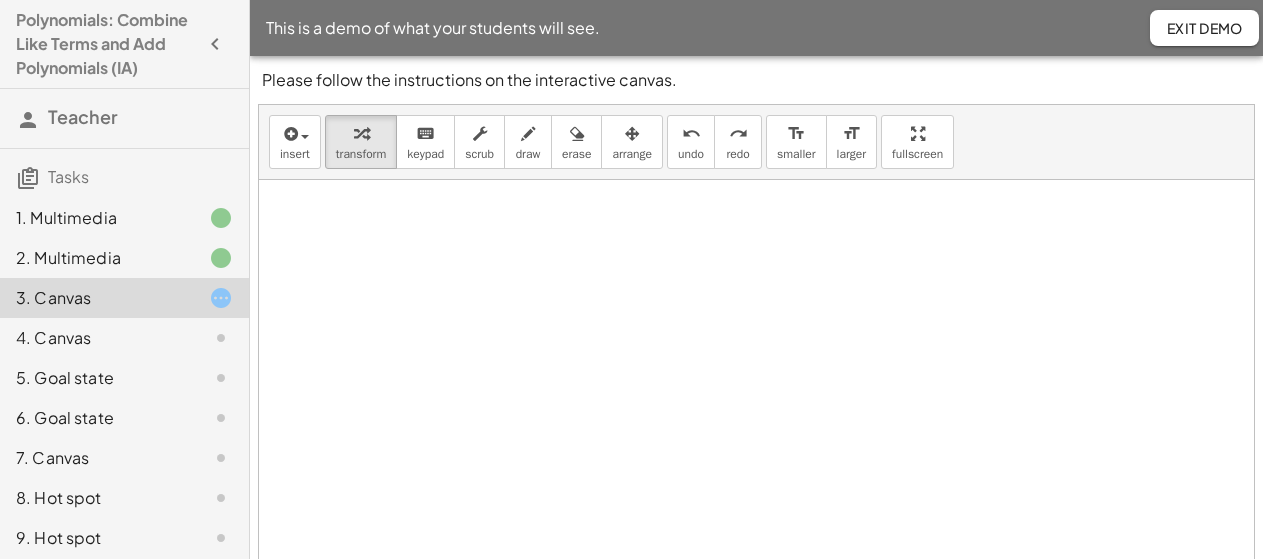 scroll, scrollTop: 810, scrollLeft: 39, axis: both 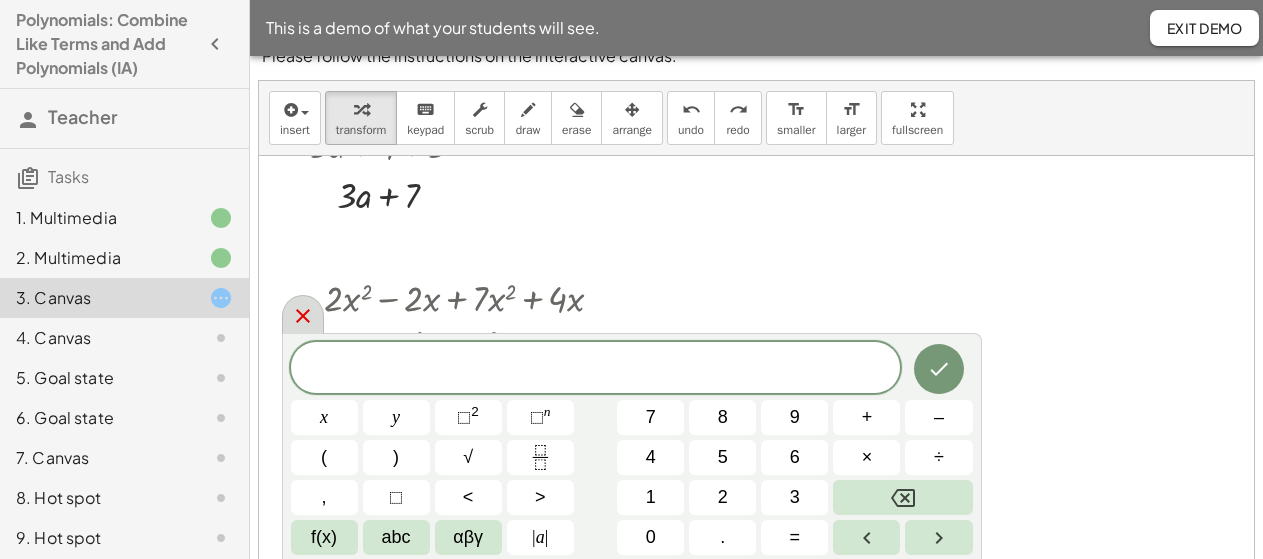 click 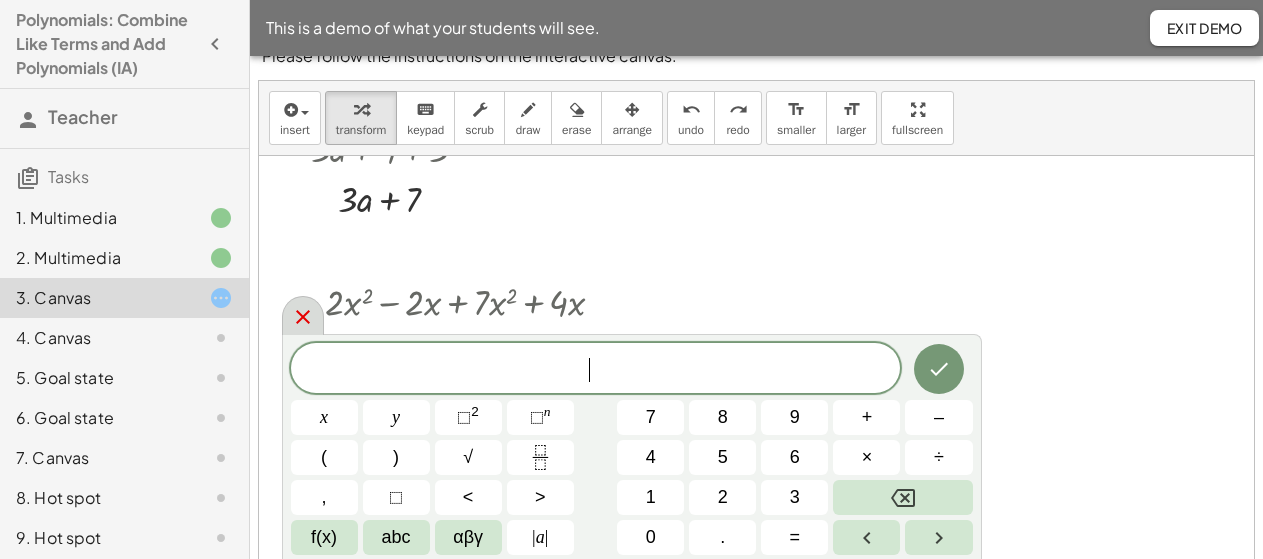 scroll, scrollTop: 198, scrollLeft: 55, axis: both 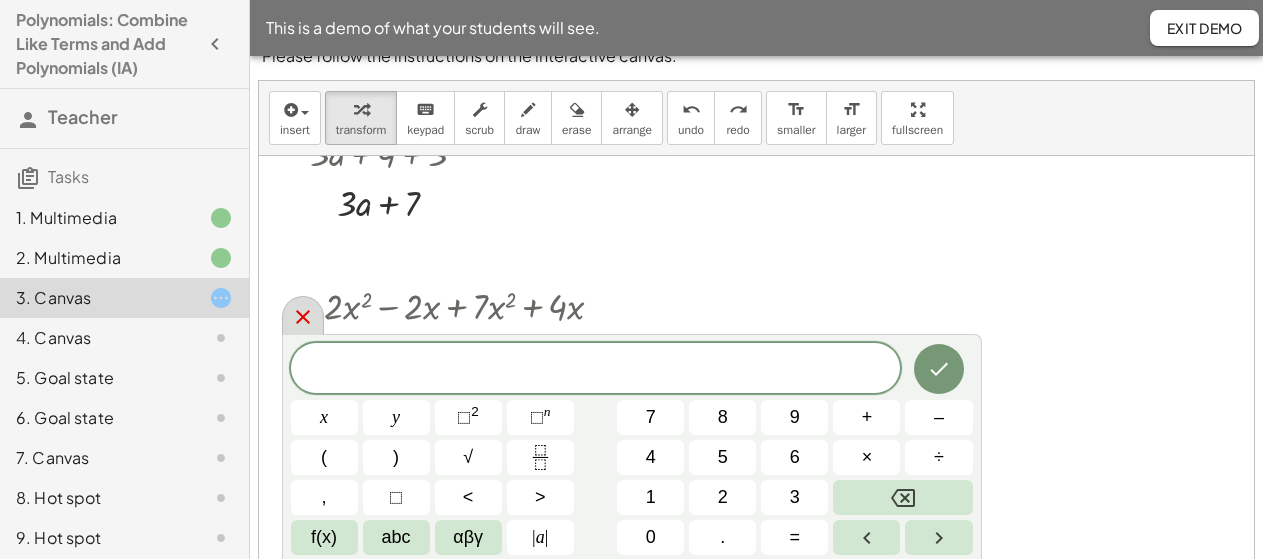 click 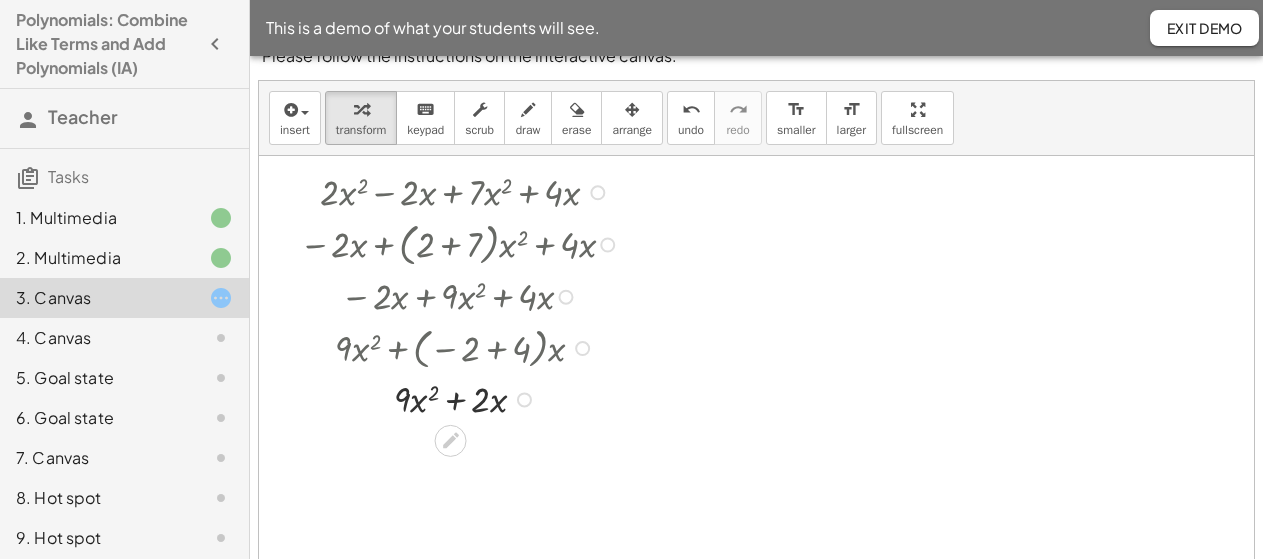 scroll, scrollTop: 319, scrollLeft: 71, axis: both 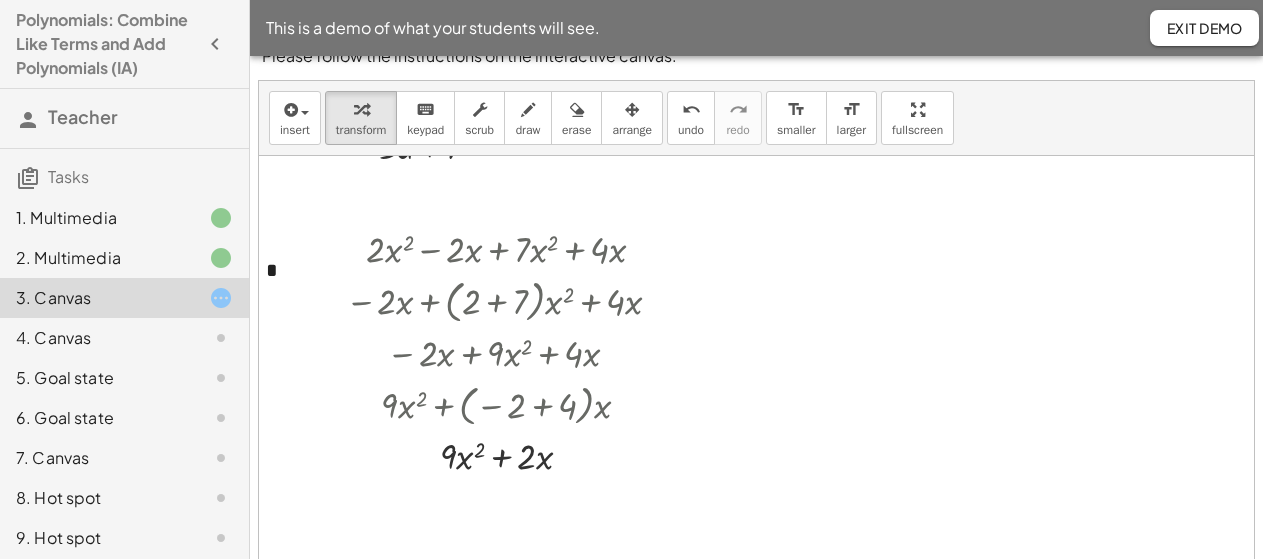 click on "4. Canvas" 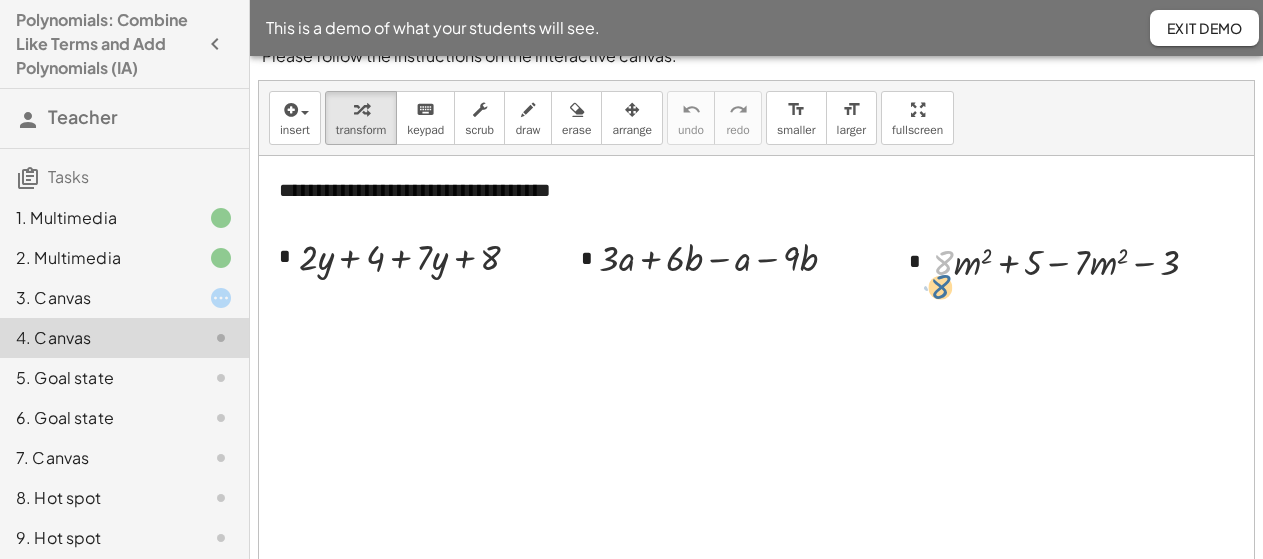 scroll, scrollTop: 0, scrollLeft: 1, axis: horizontal 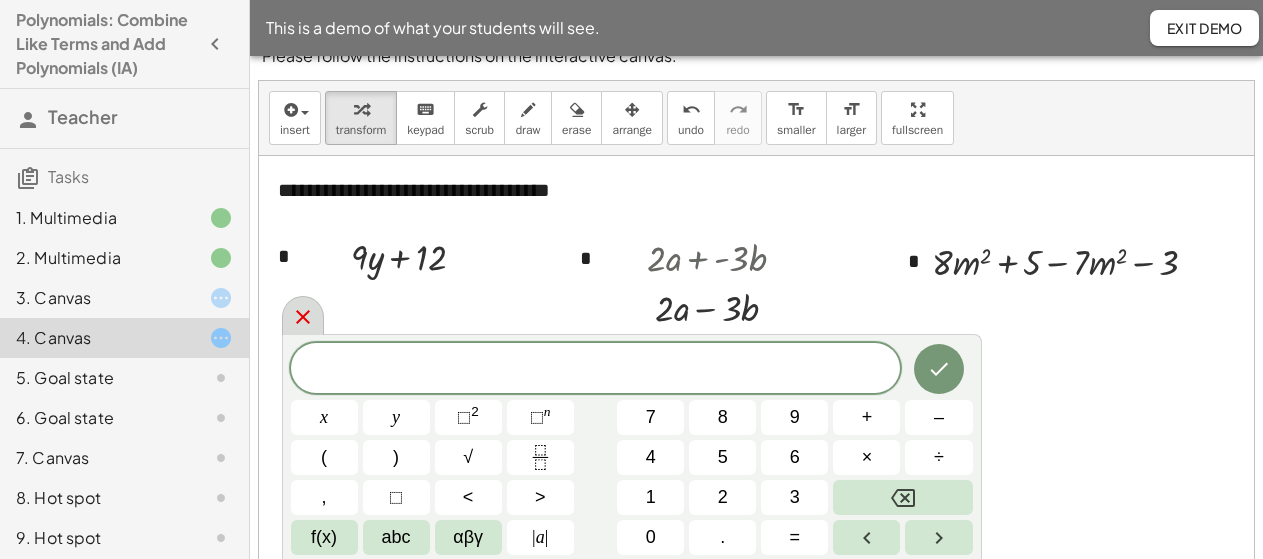click 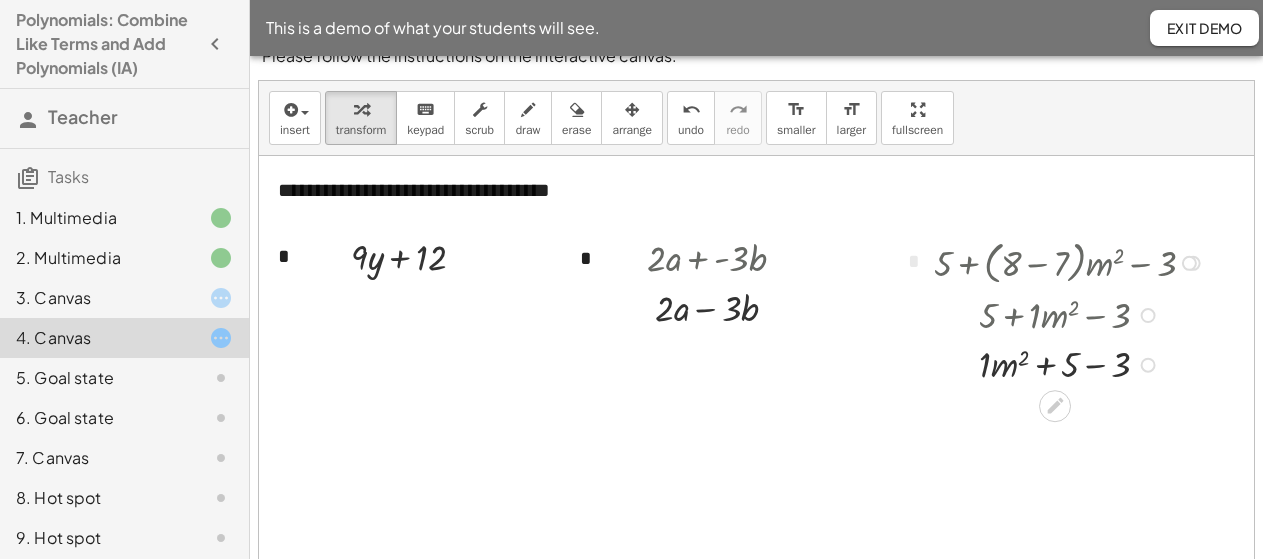 scroll, scrollTop: 0, scrollLeft: 0, axis: both 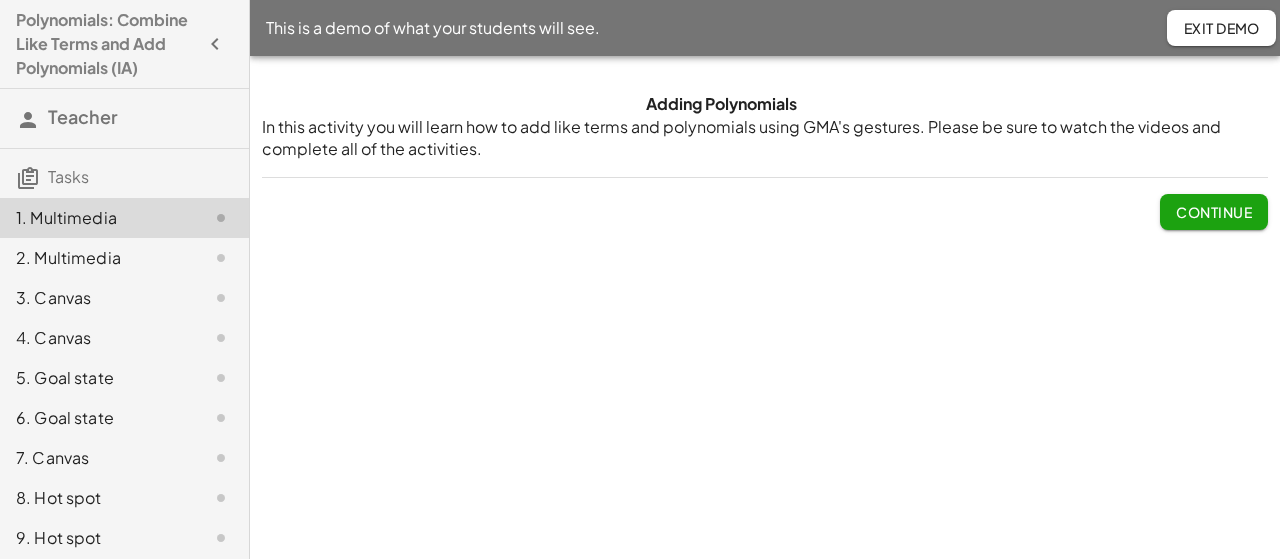click on "Continue" at bounding box center [1214, 212] 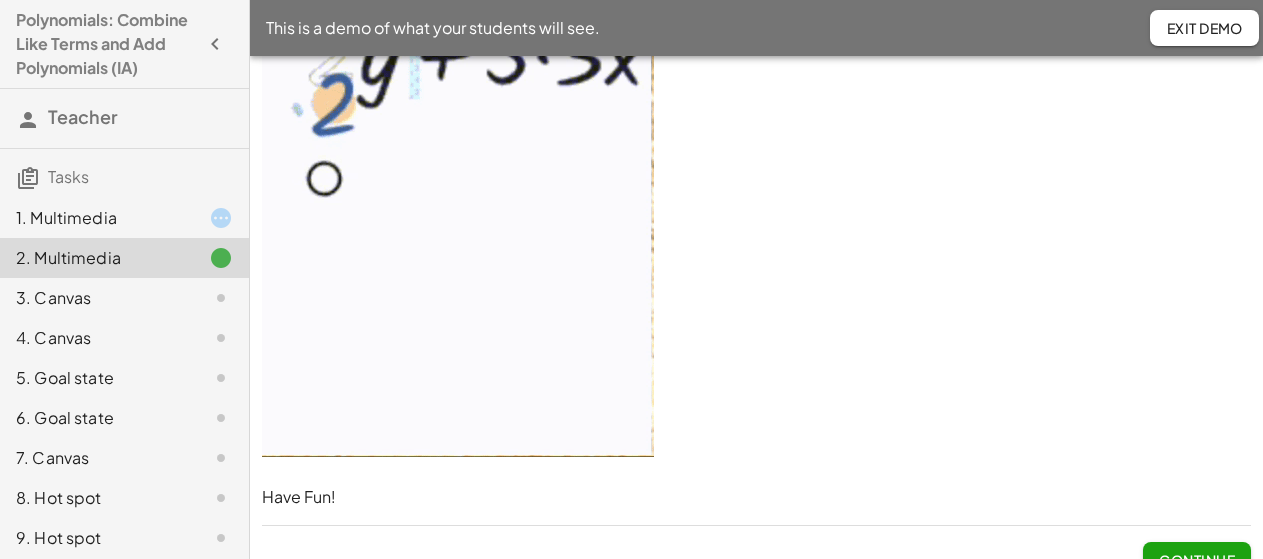 scroll, scrollTop: 140, scrollLeft: 0, axis: vertical 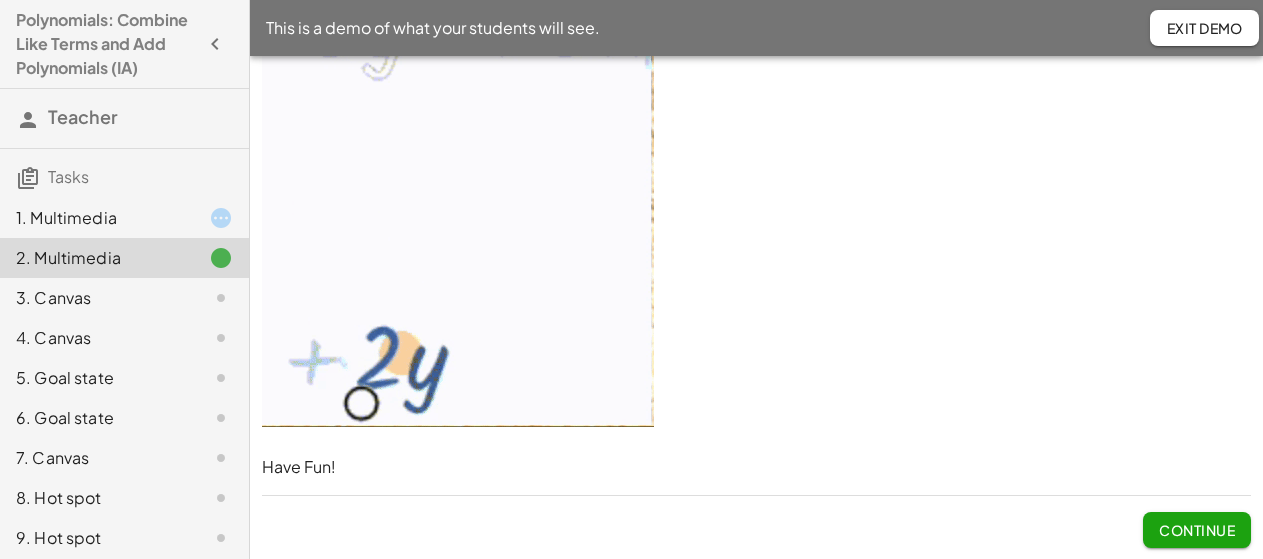 click on "Continue" 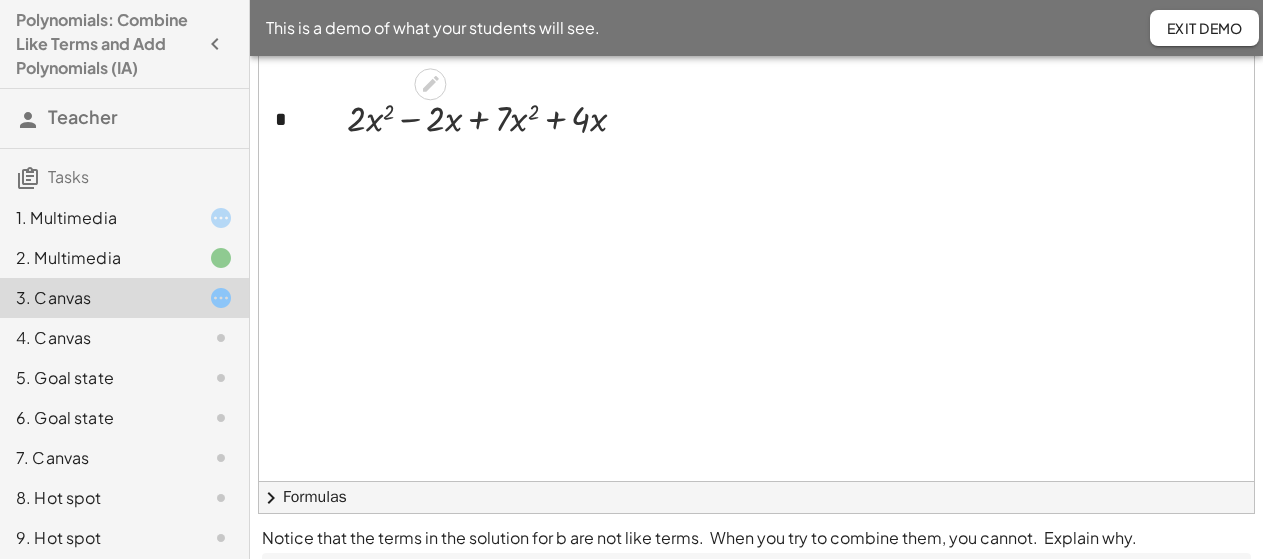 scroll, scrollTop: 288, scrollLeft: 4, axis: both 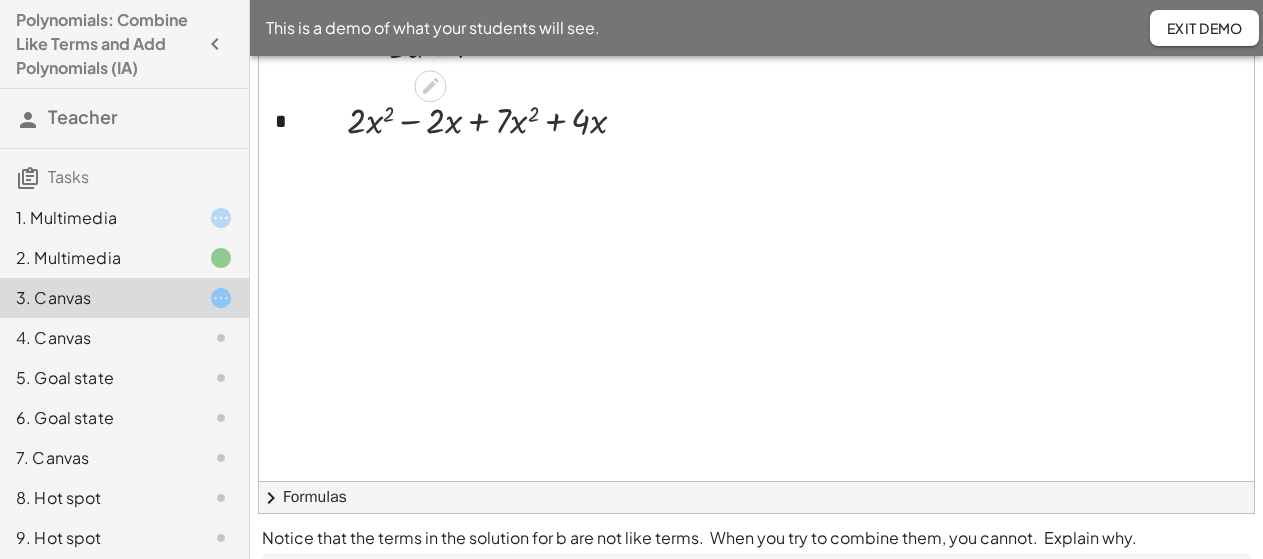 click on "4. Canvas" 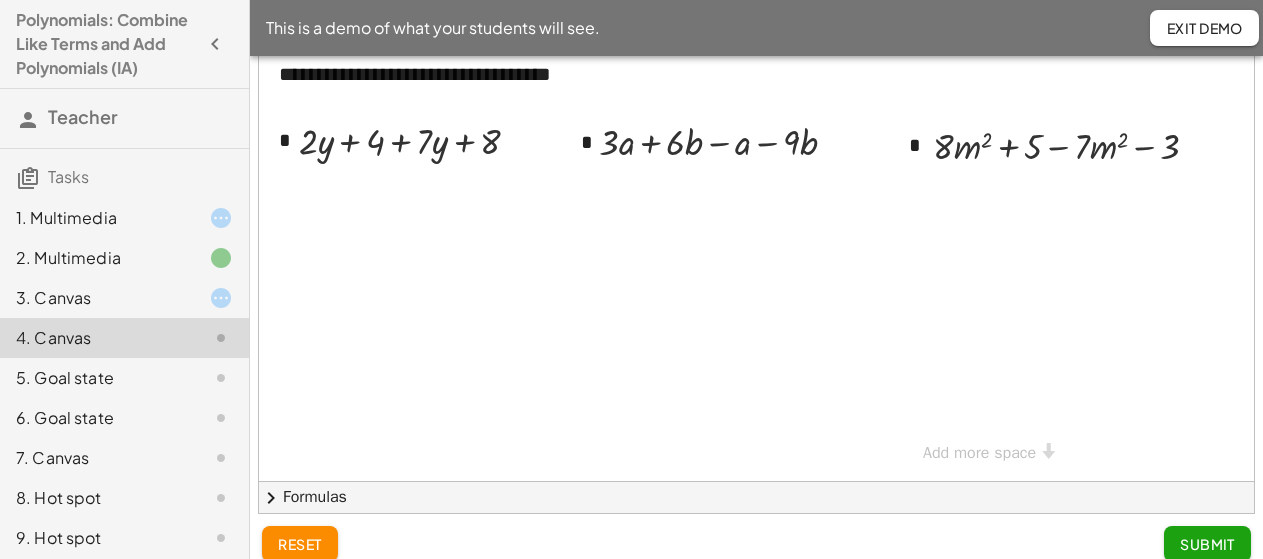 click on "3. Canvas" 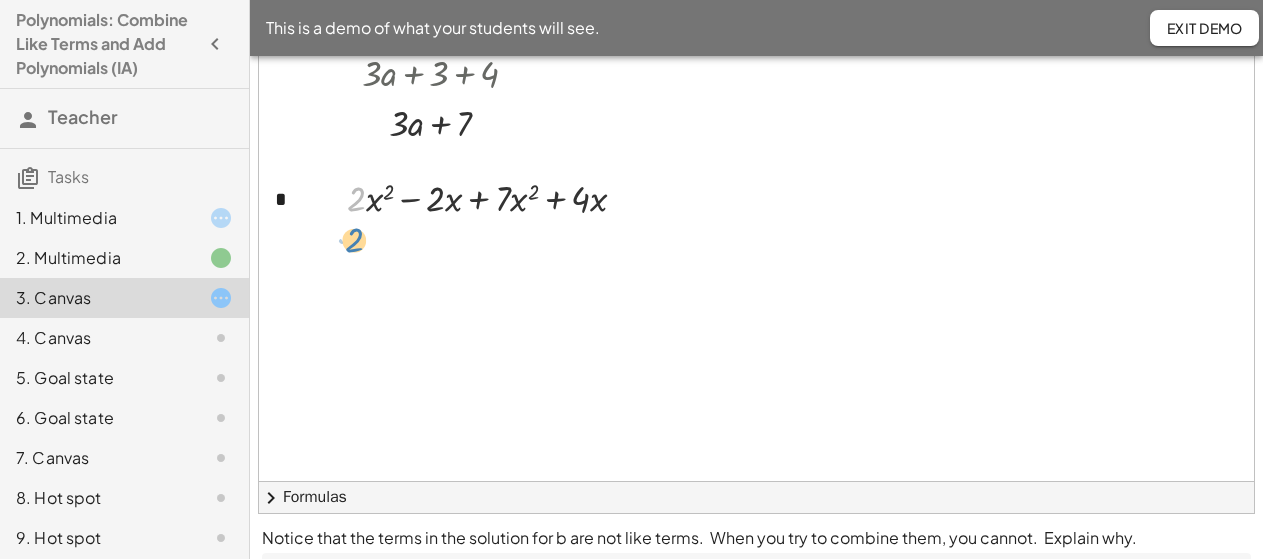 scroll, scrollTop: 233, scrollLeft: 4, axis: both 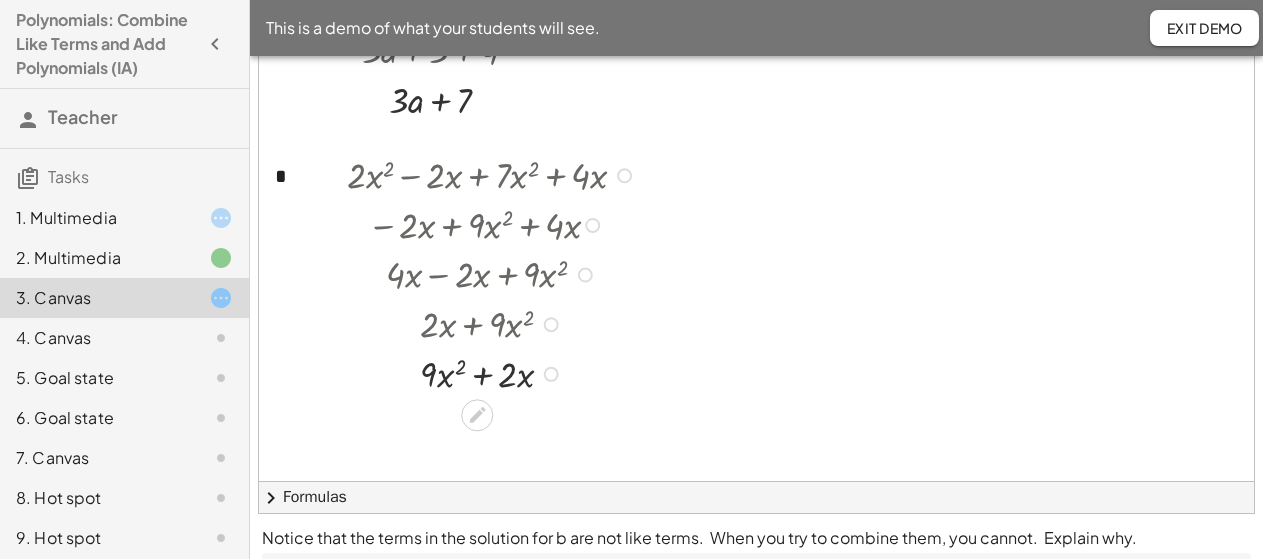 click 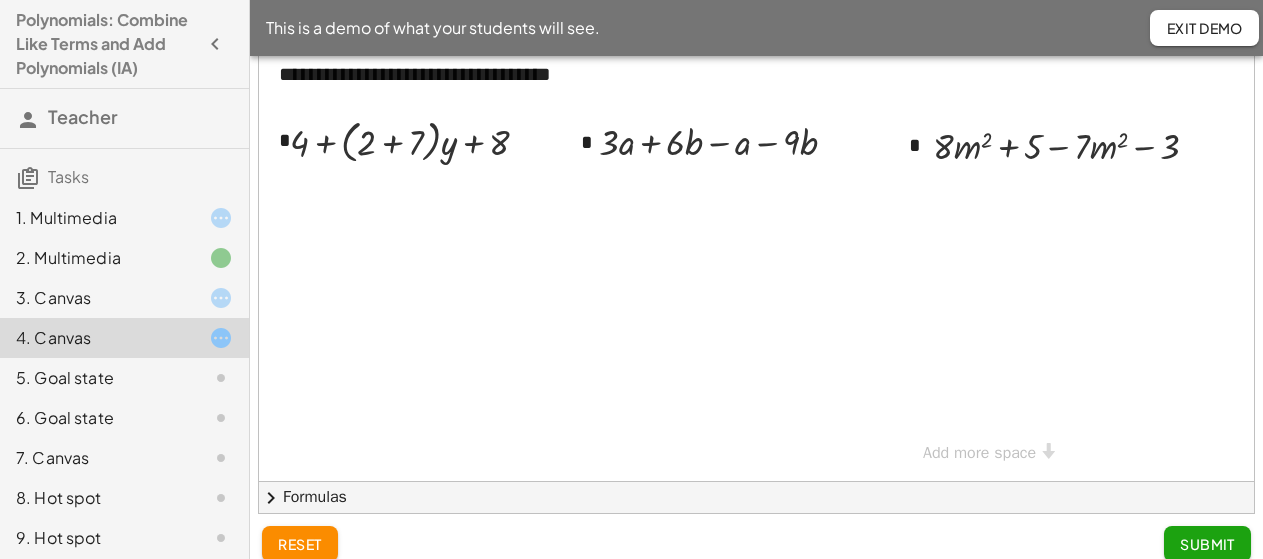 click at bounding box center [982, 260] 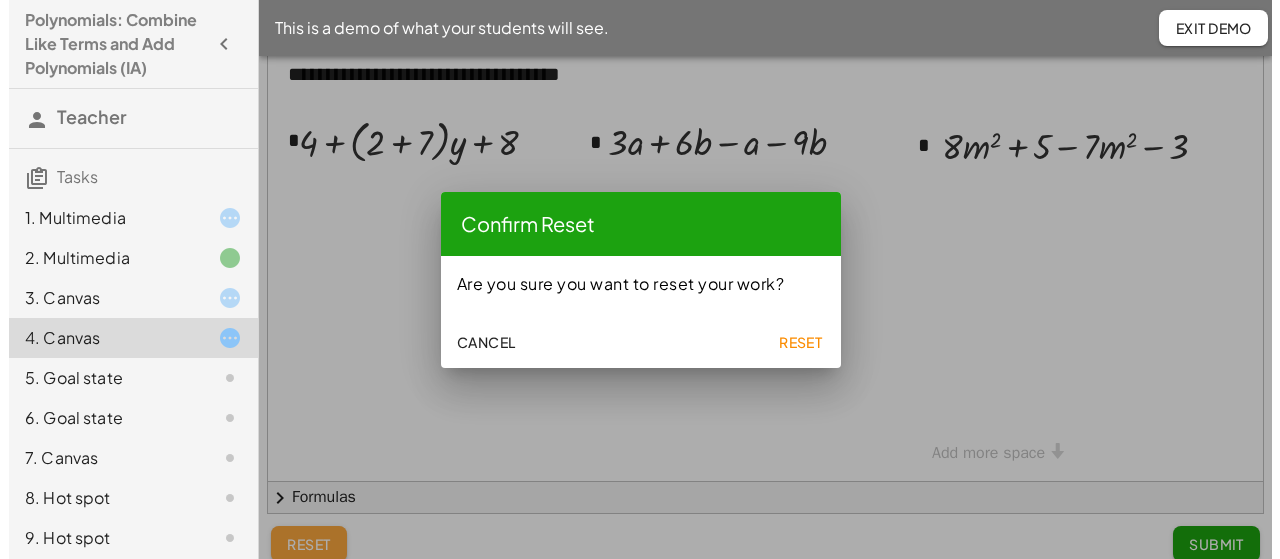 scroll, scrollTop: 0, scrollLeft: 0, axis: both 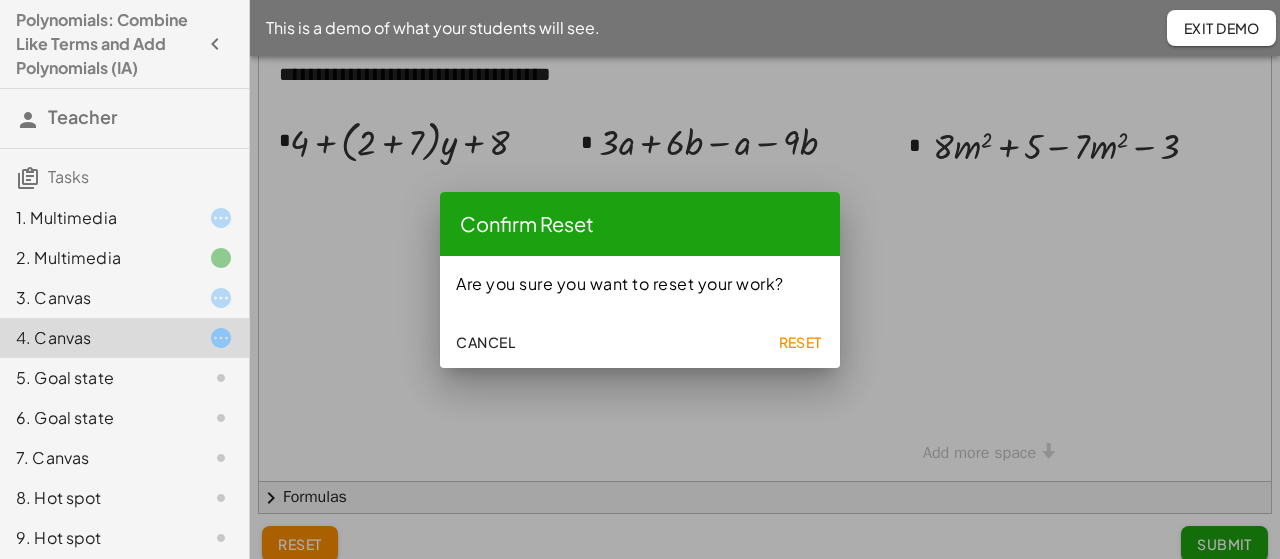 click on "Confirm Reset" at bounding box center [650, 224] 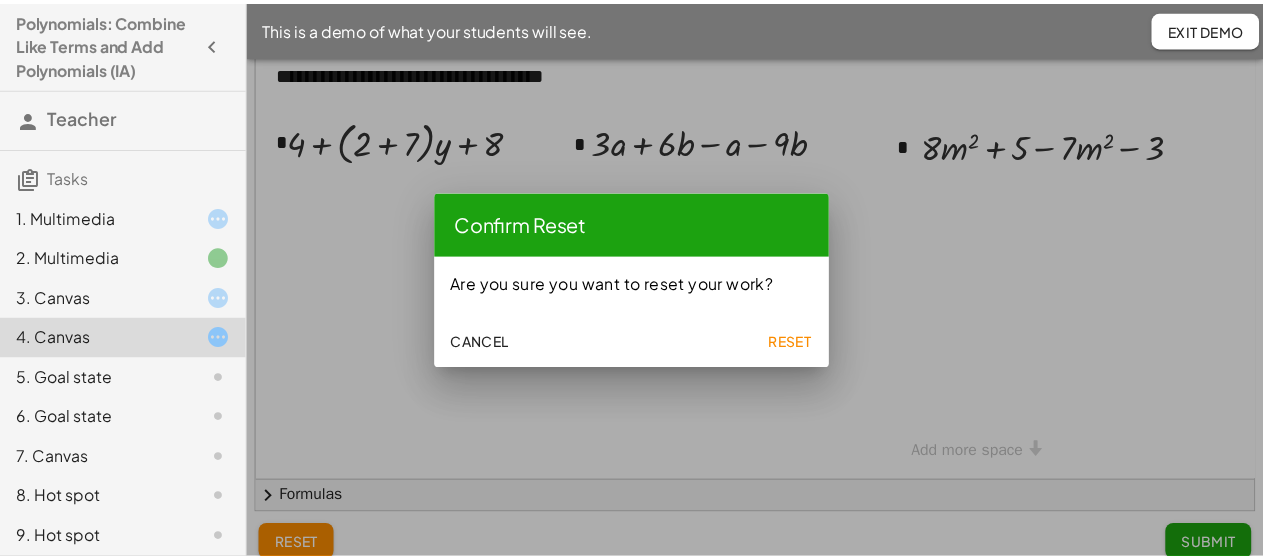 scroll, scrollTop: 140, scrollLeft: 0, axis: vertical 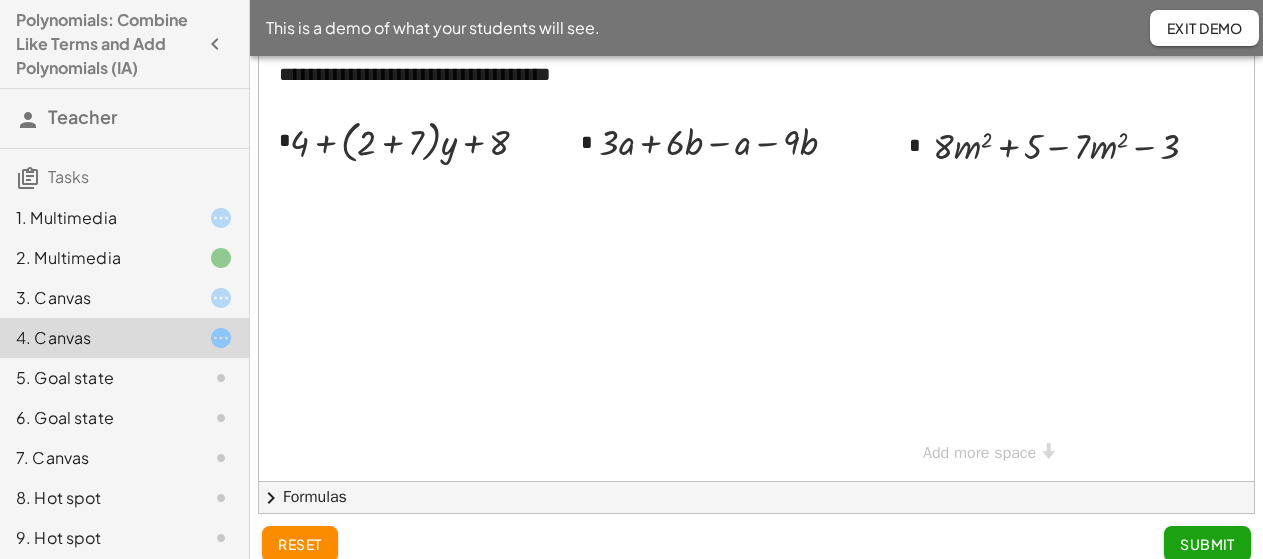 click on "reset" at bounding box center [300, 544] 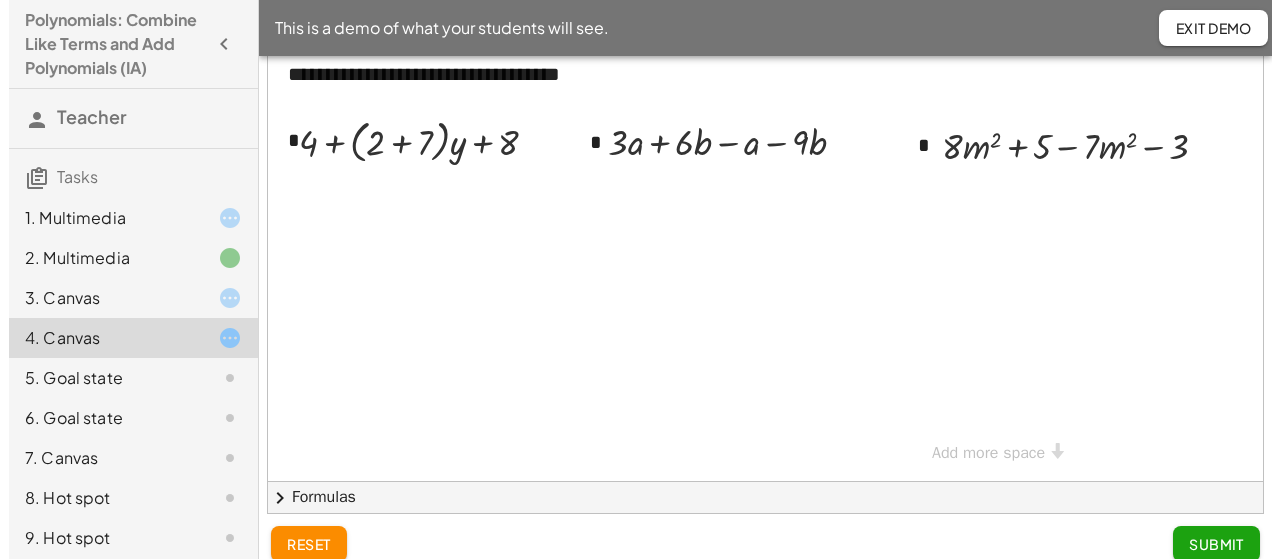 scroll, scrollTop: 0, scrollLeft: 0, axis: both 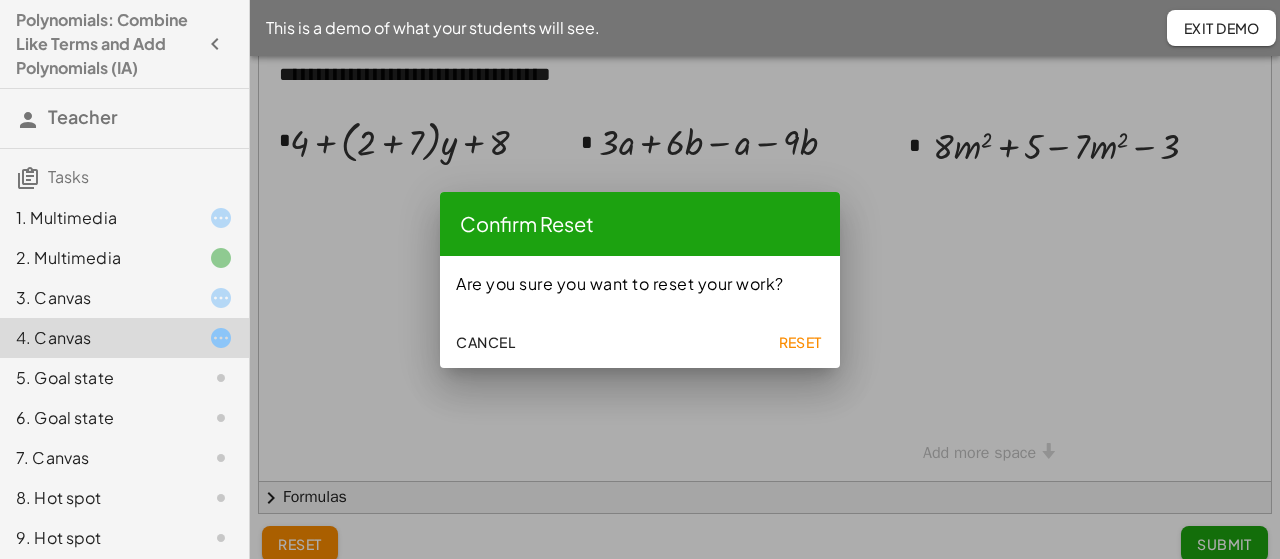 click on "Reset" 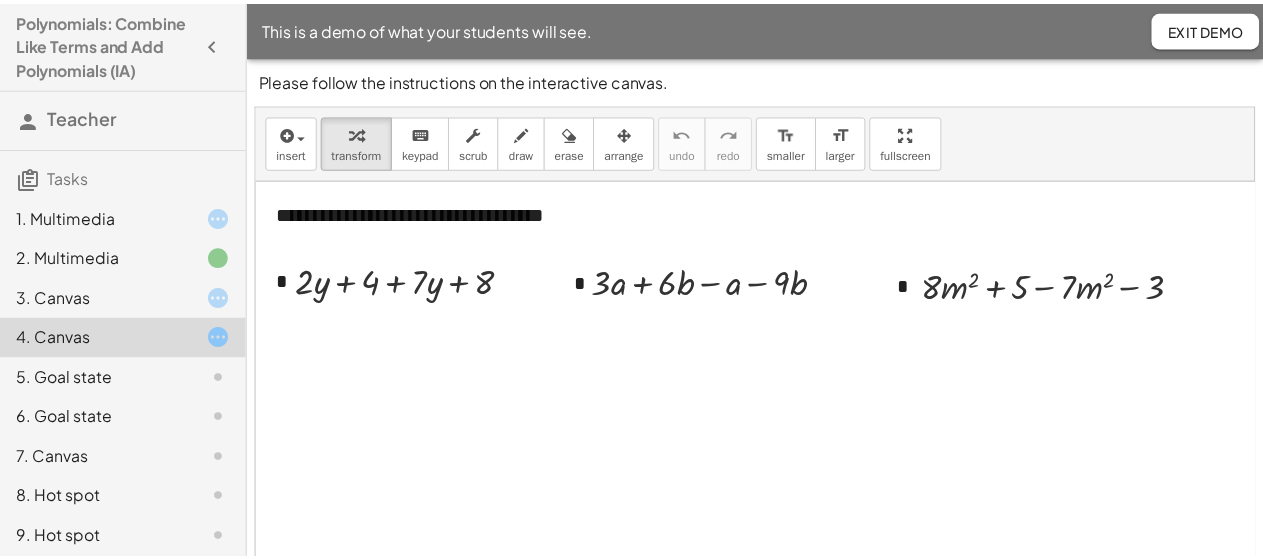 scroll, scrollTop: 140, scrollLeft: 0, axis: vertical 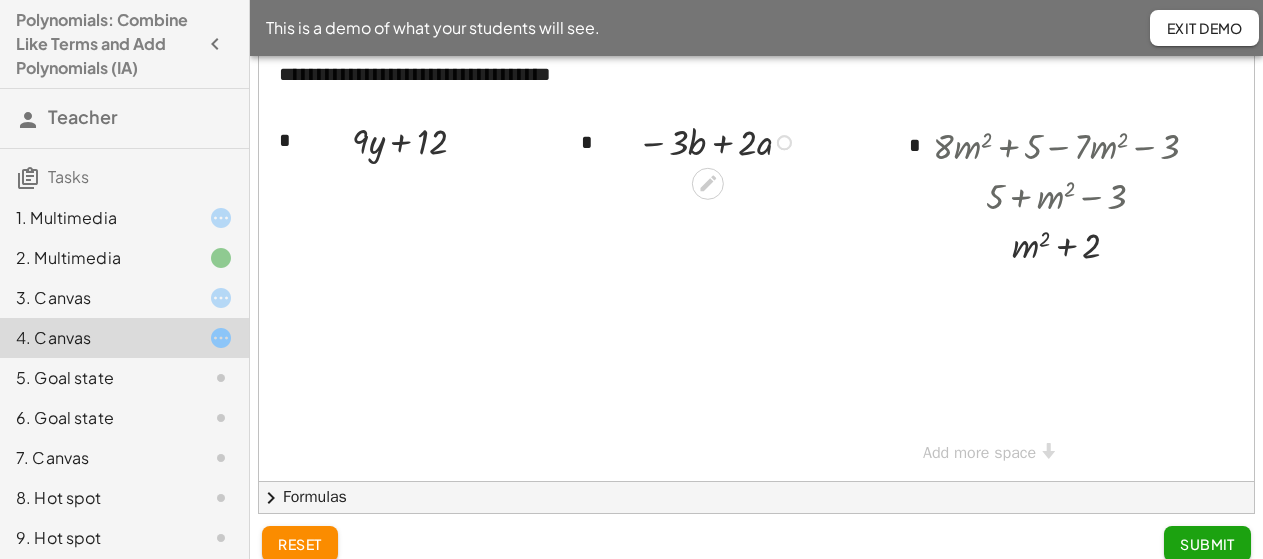 click 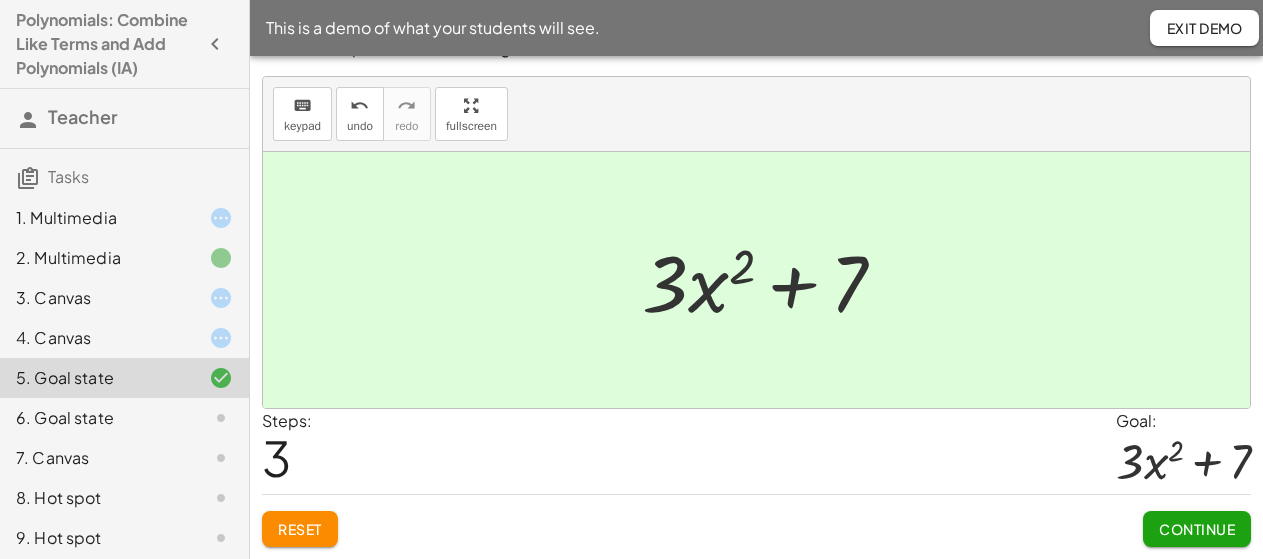 click on "Continue" 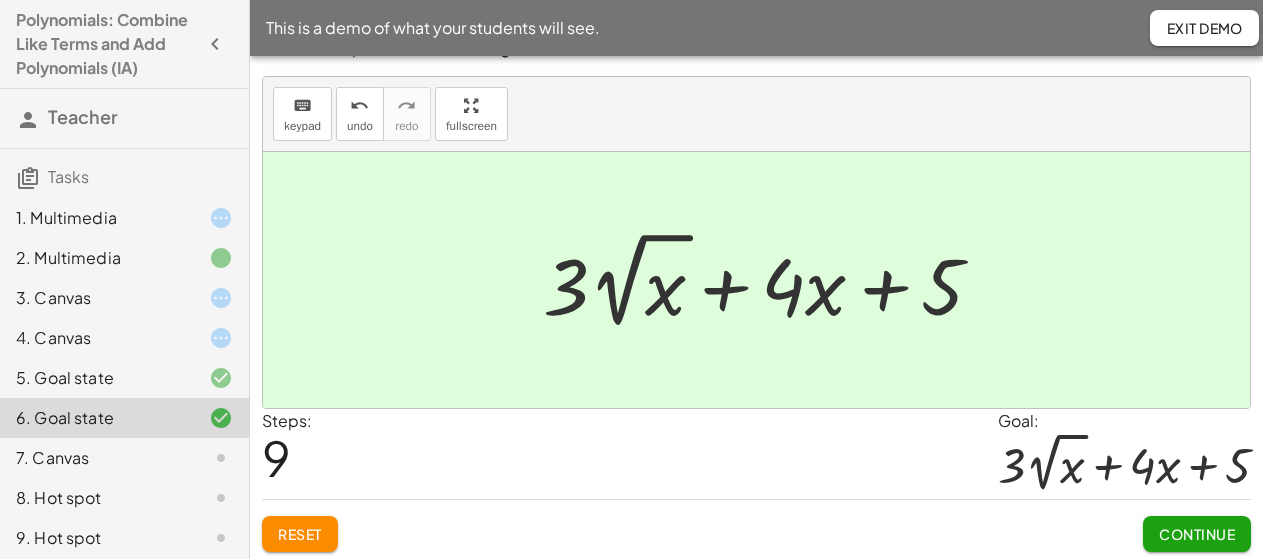 click on "Continue" 